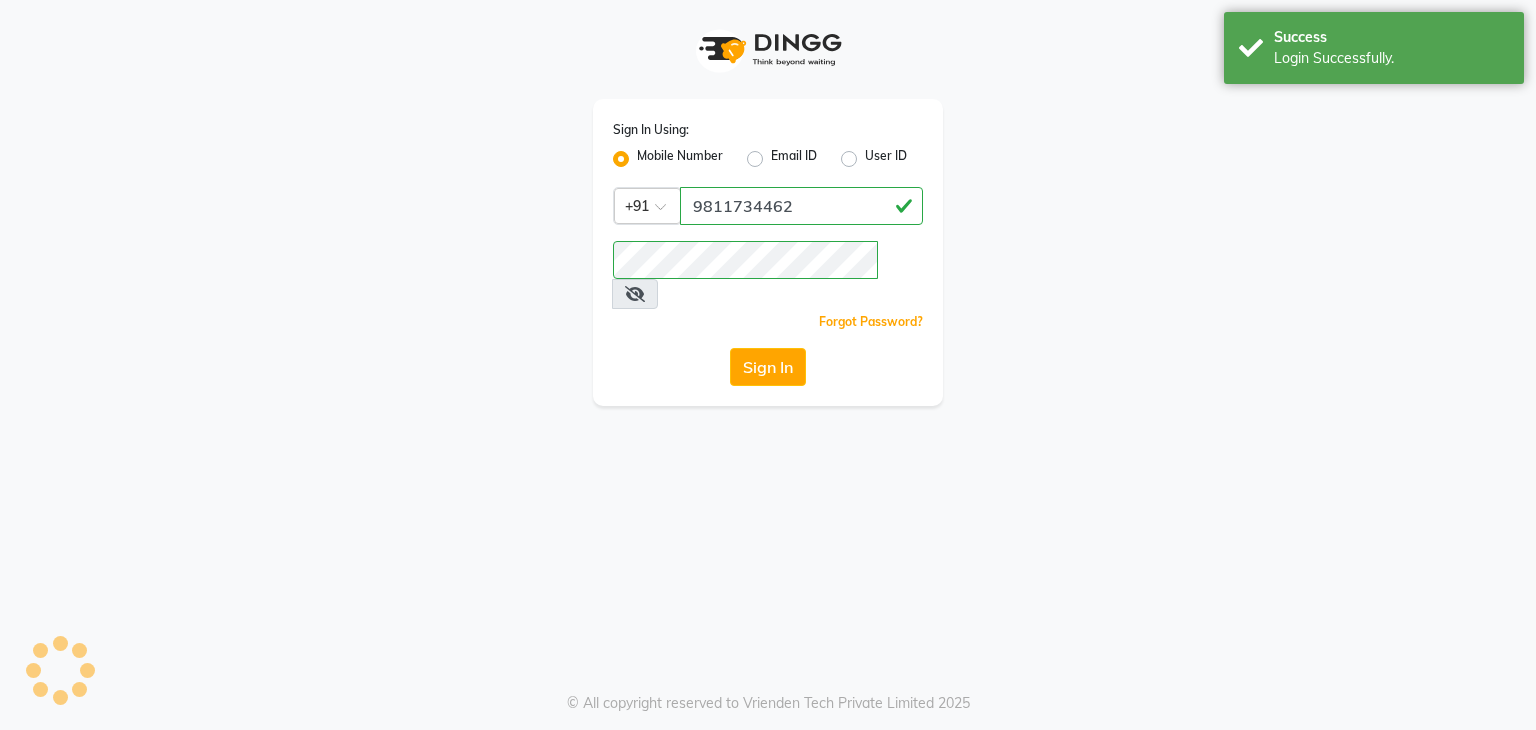 scroll, scrollTop: 0, scrollLeft: 0, axis: both 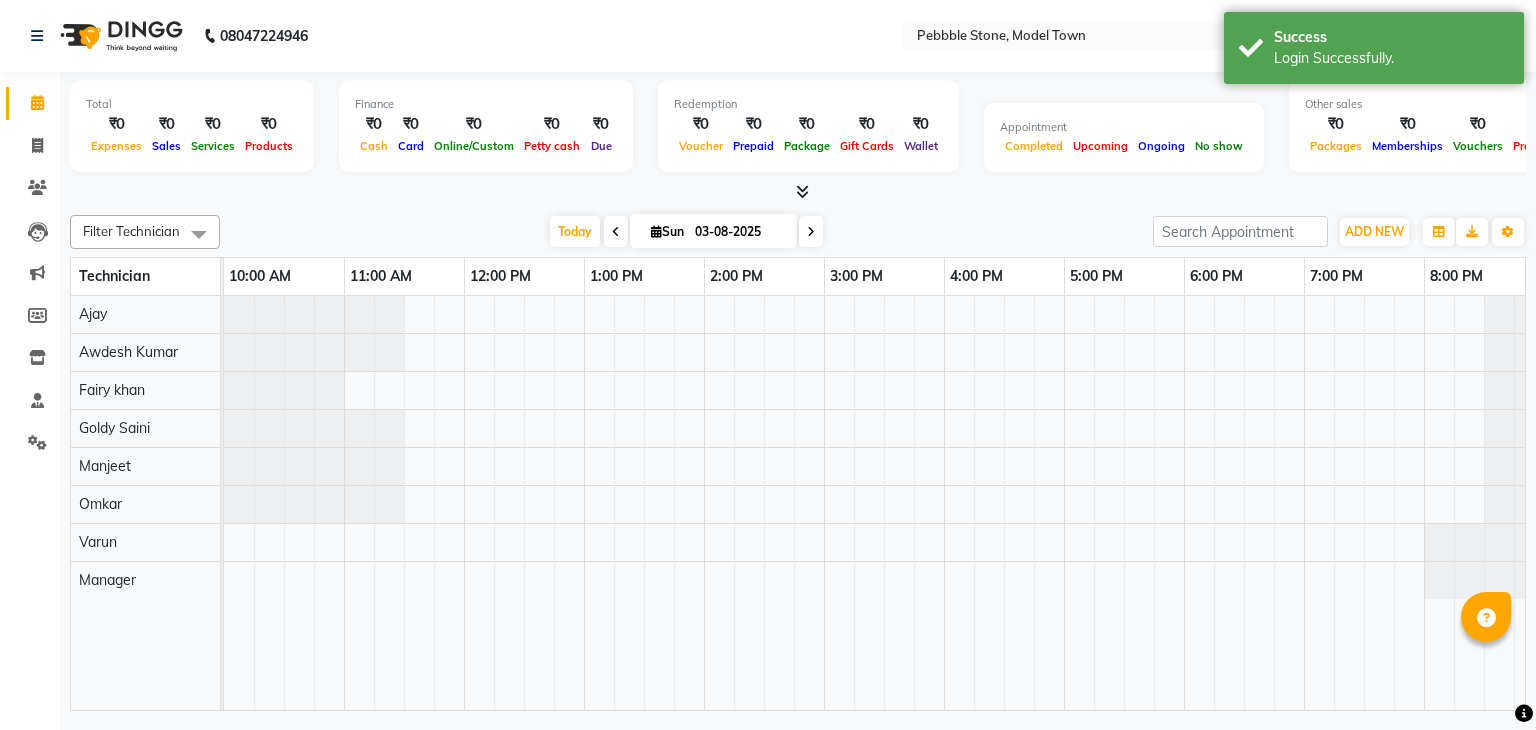 select on "en" 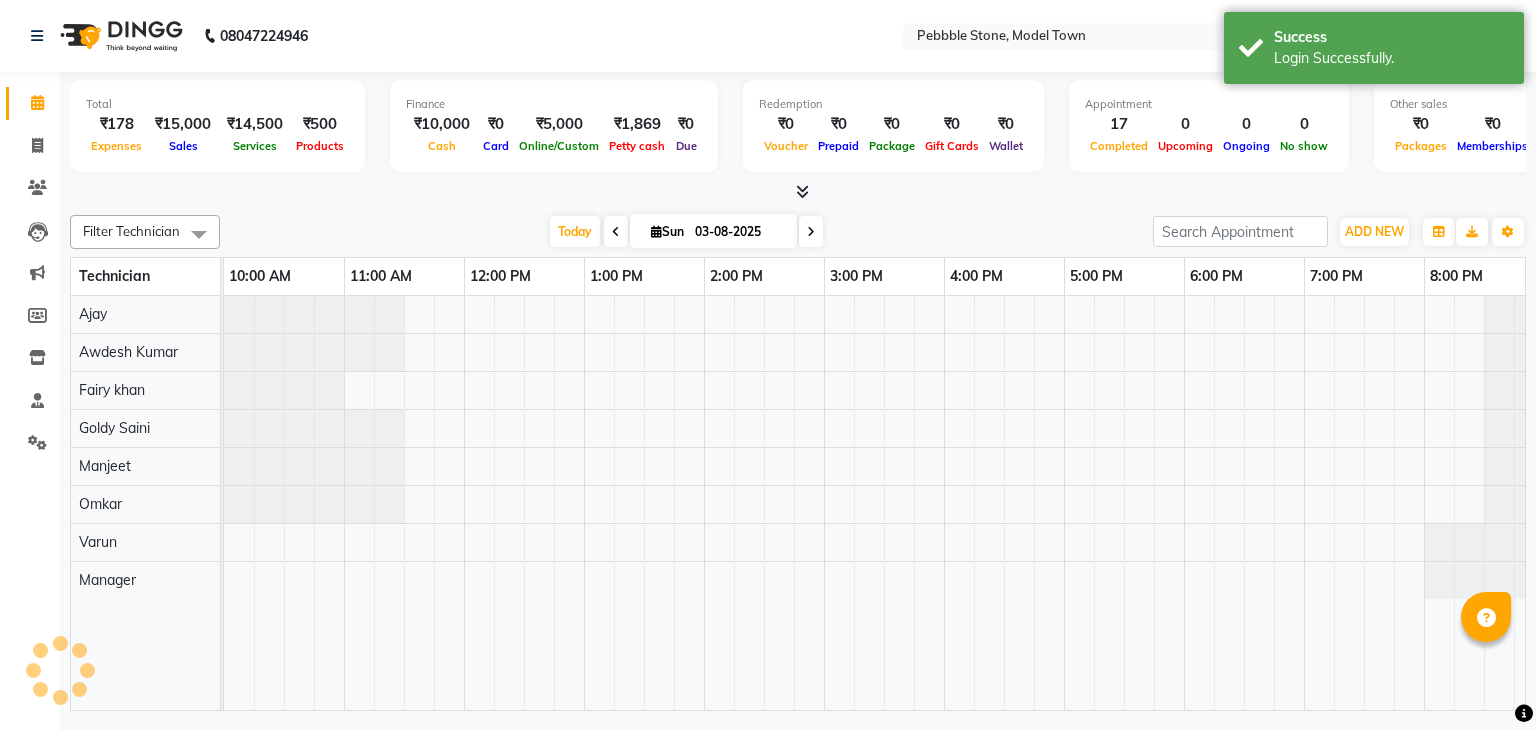 scroll, scrollTop: 0, scrollLeft: 0, axis: both 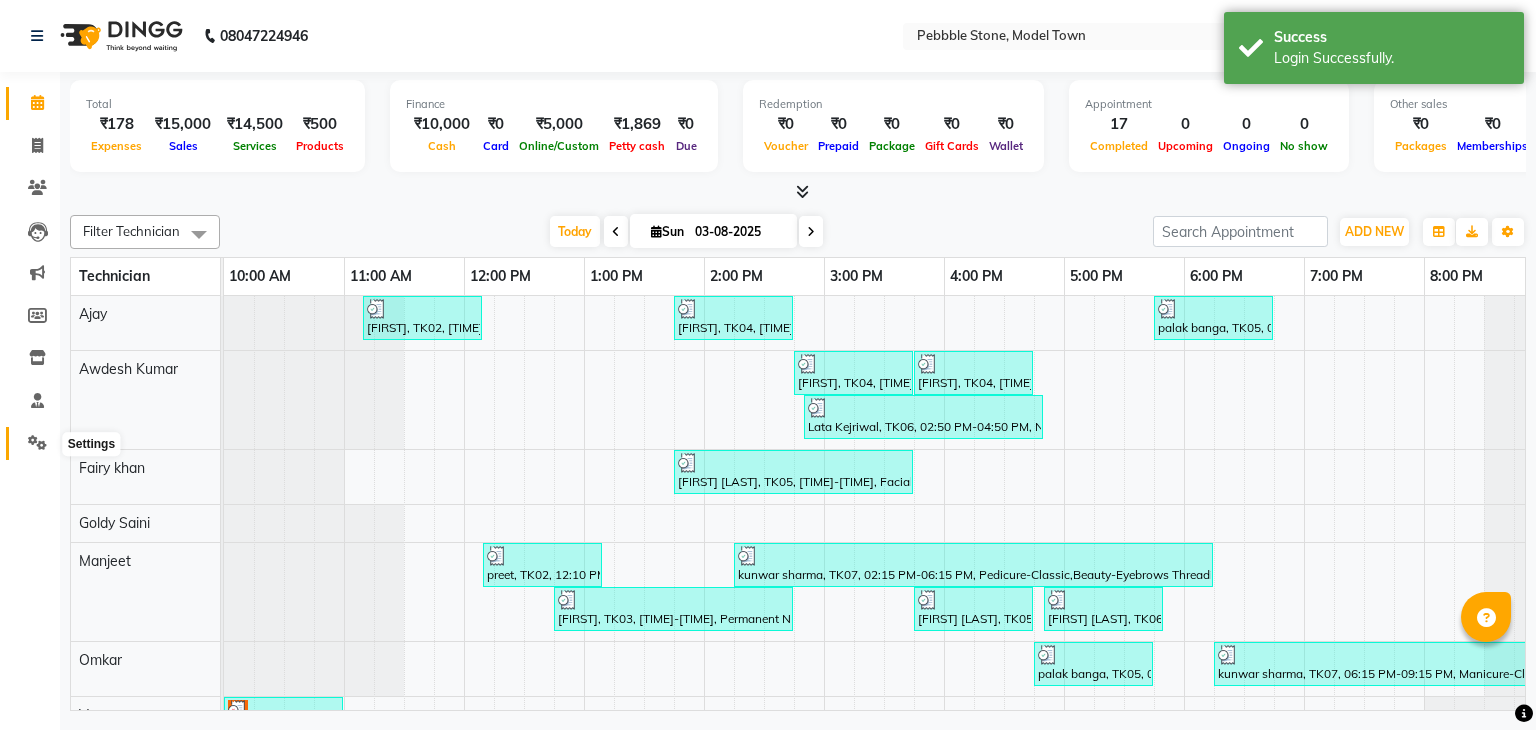 click 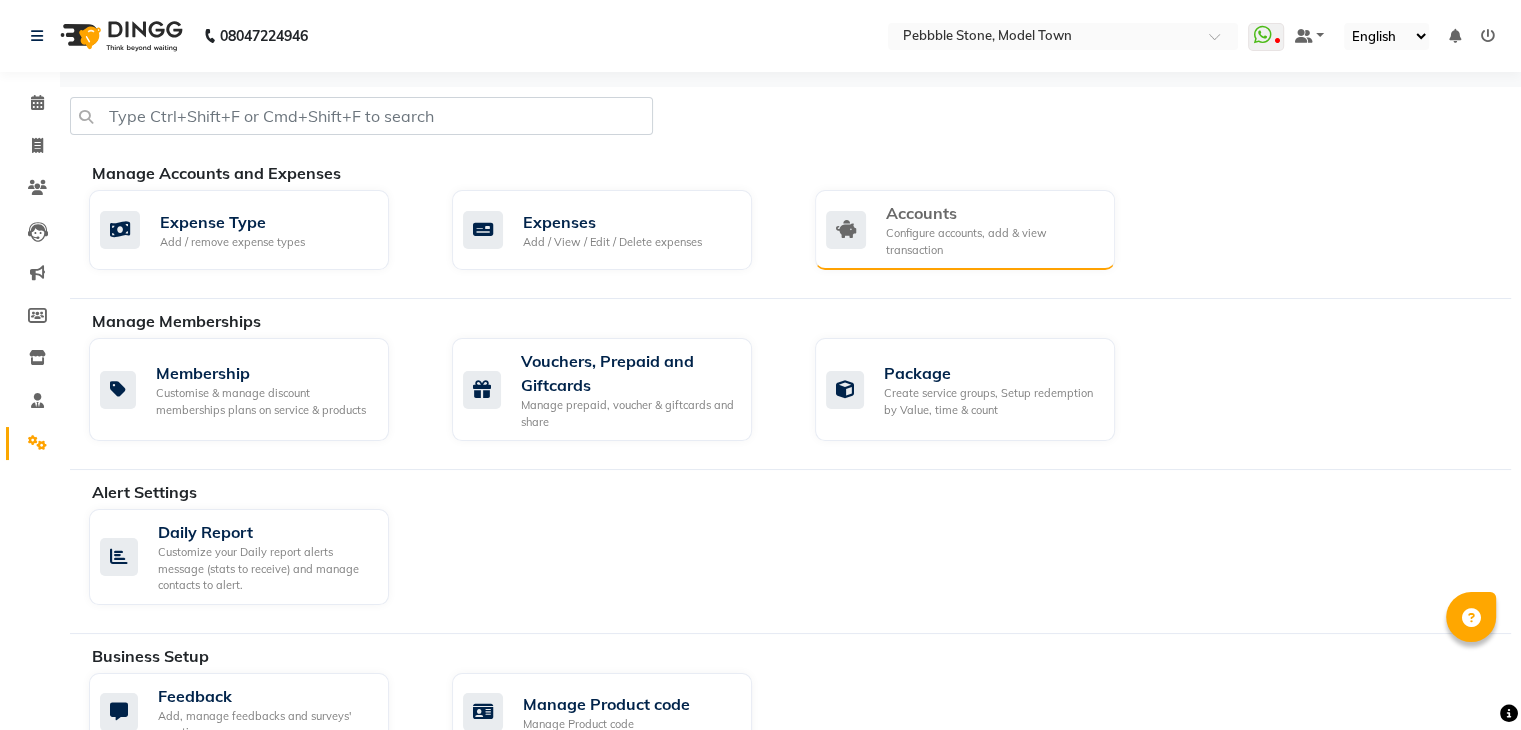 click on "Configure accounts, add & view transaction" 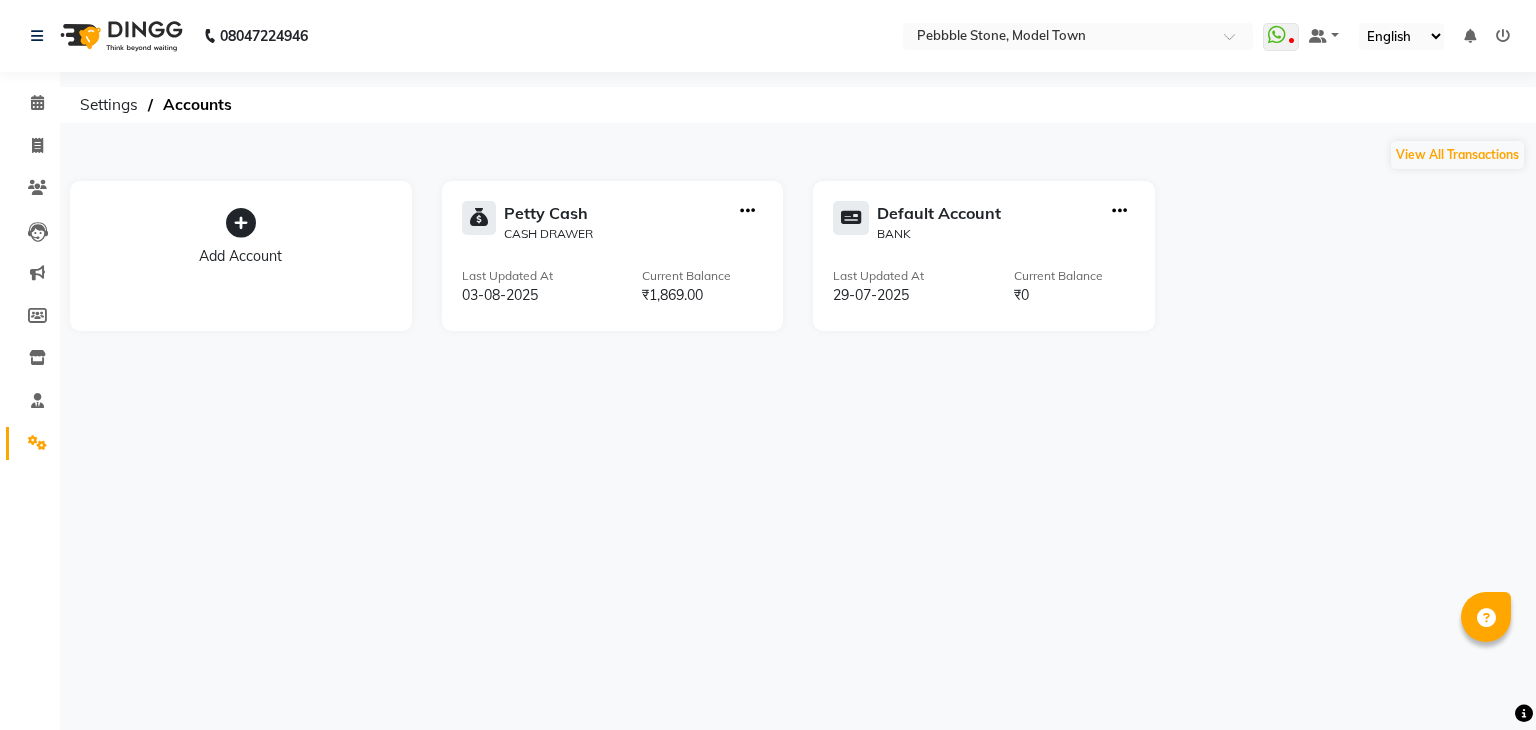 click 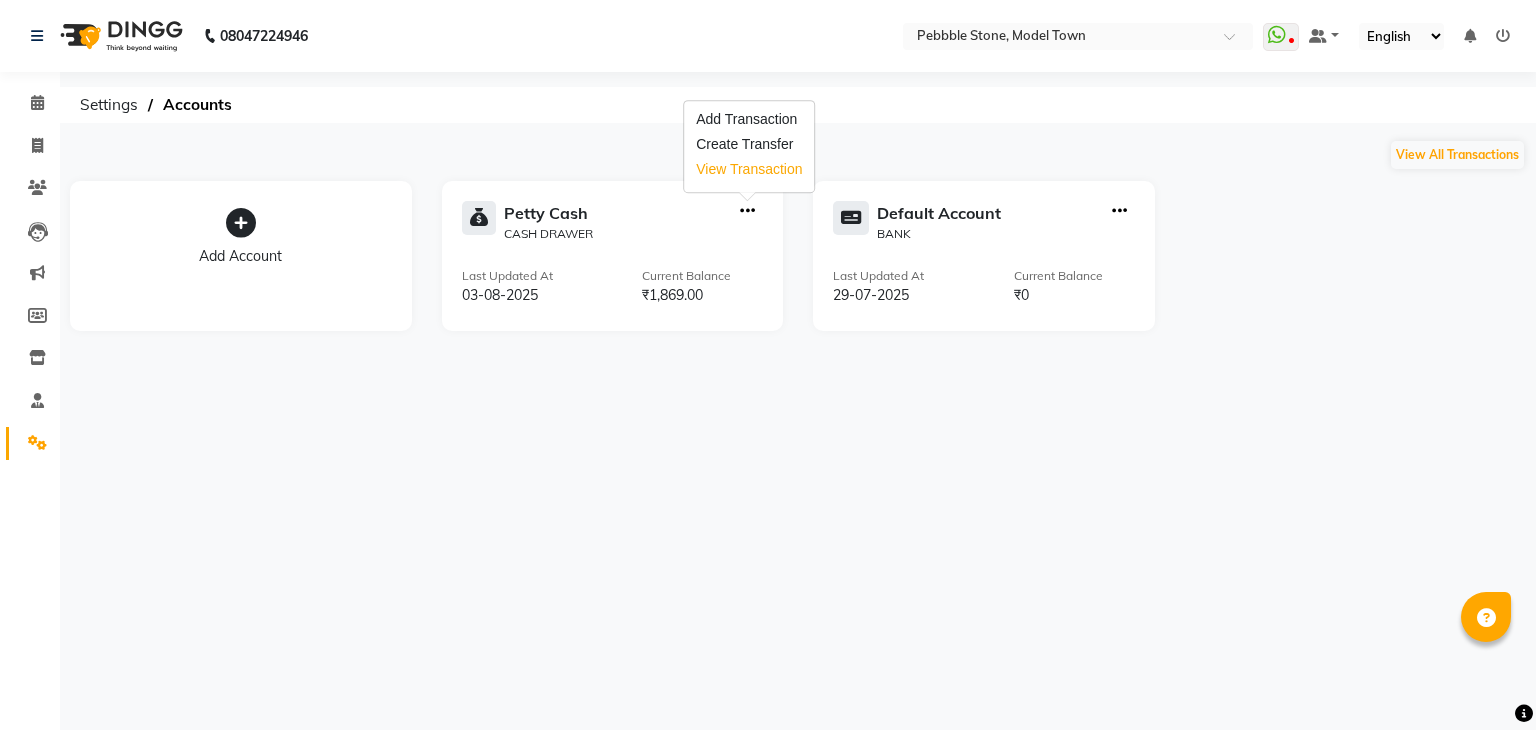 click on "View Transaction" at bounding box center [749, 169] 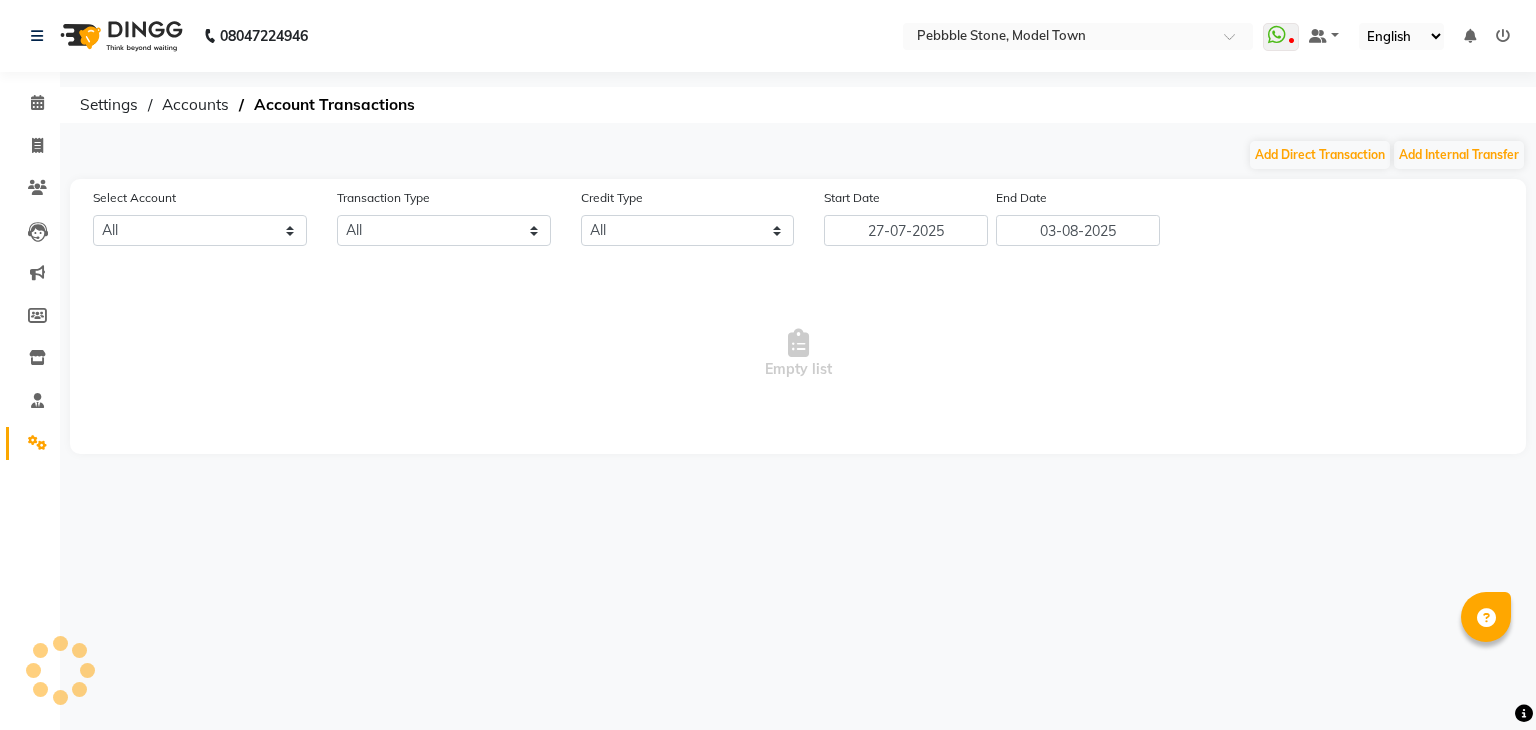 select on "7952" 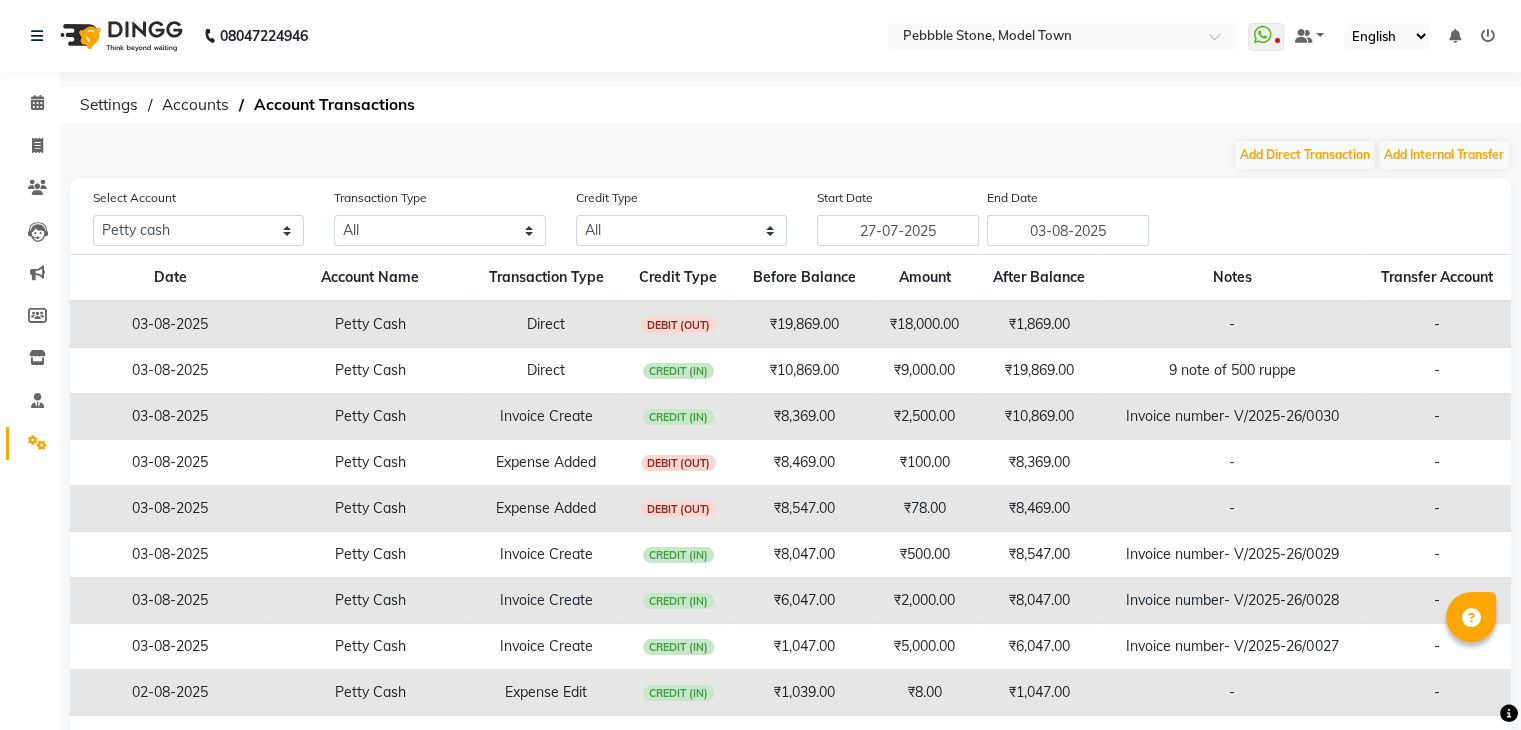 click on "9 note of 500 ruppe" 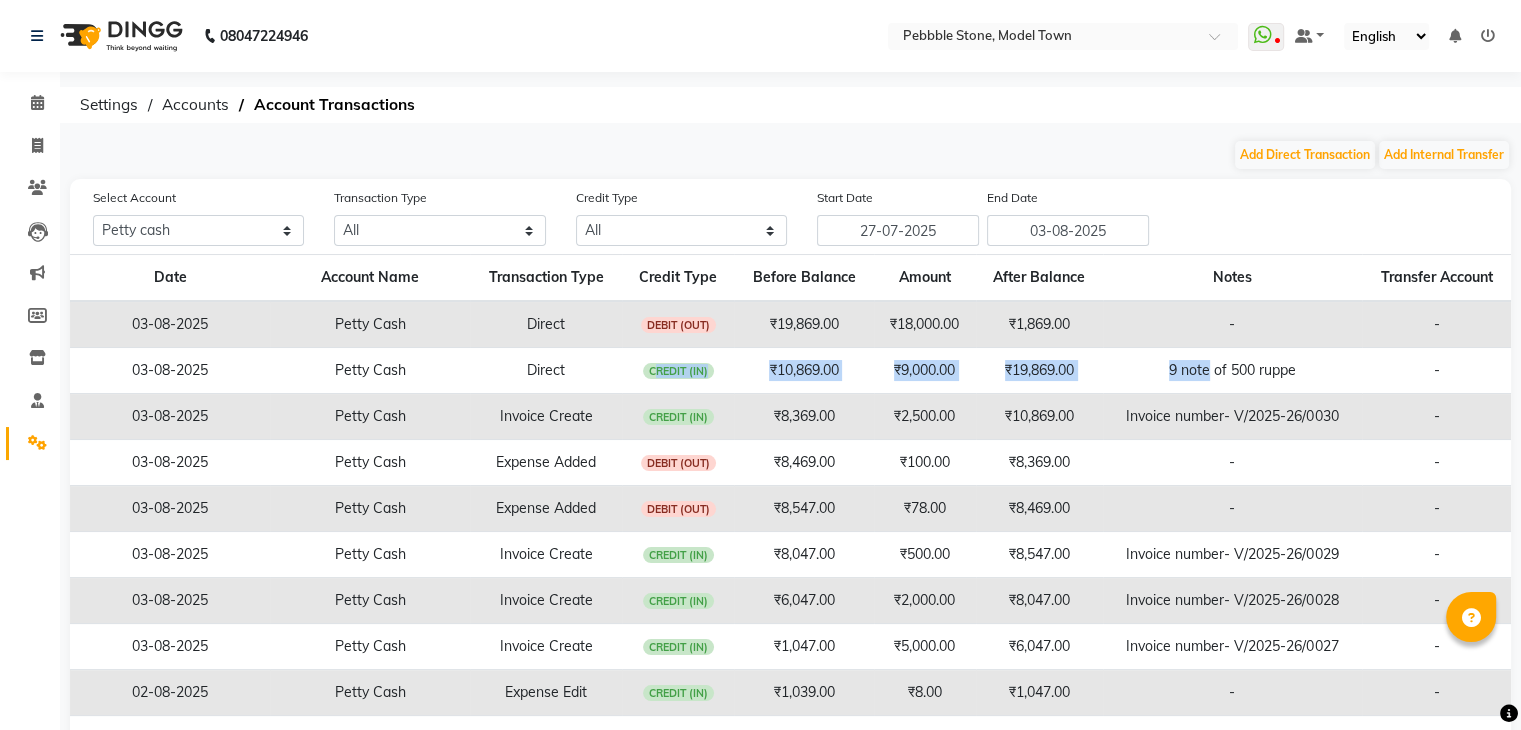 drag, startPoint x: 1176, startPoint y: 368, endPoint x: 642, endPoint y: 372, distance: 534.01495 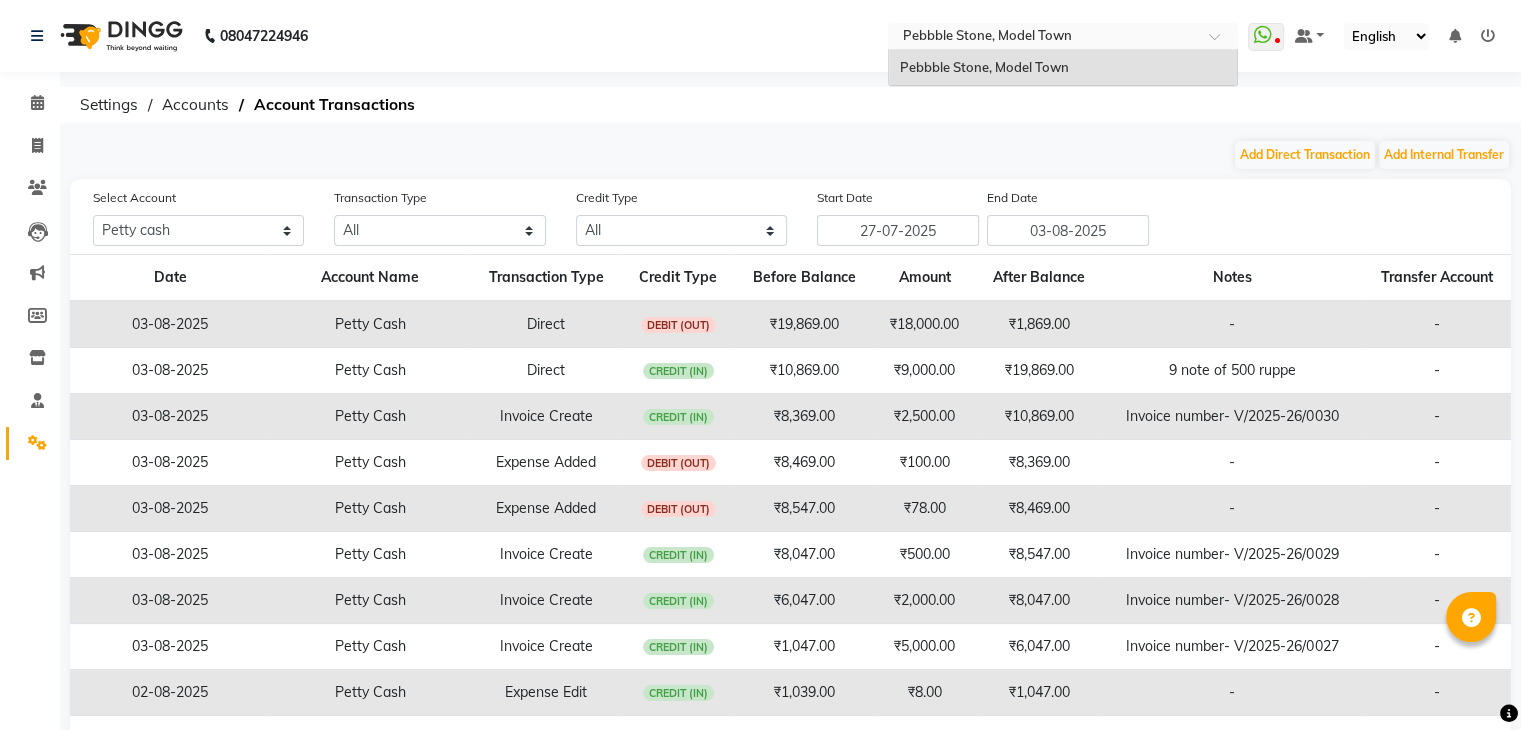 click at bounding box center [1221, 42] 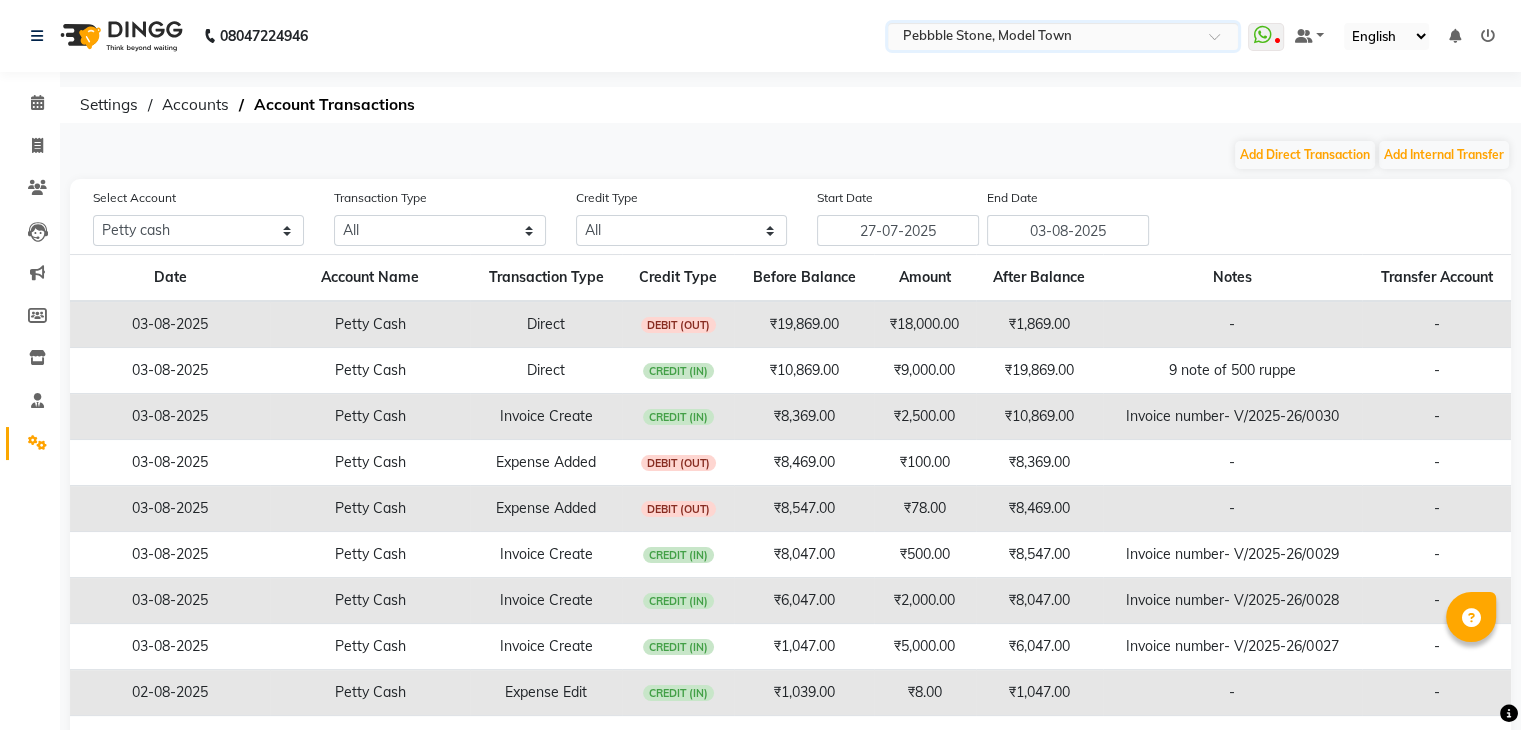 click at bounding box center (1221, 42) 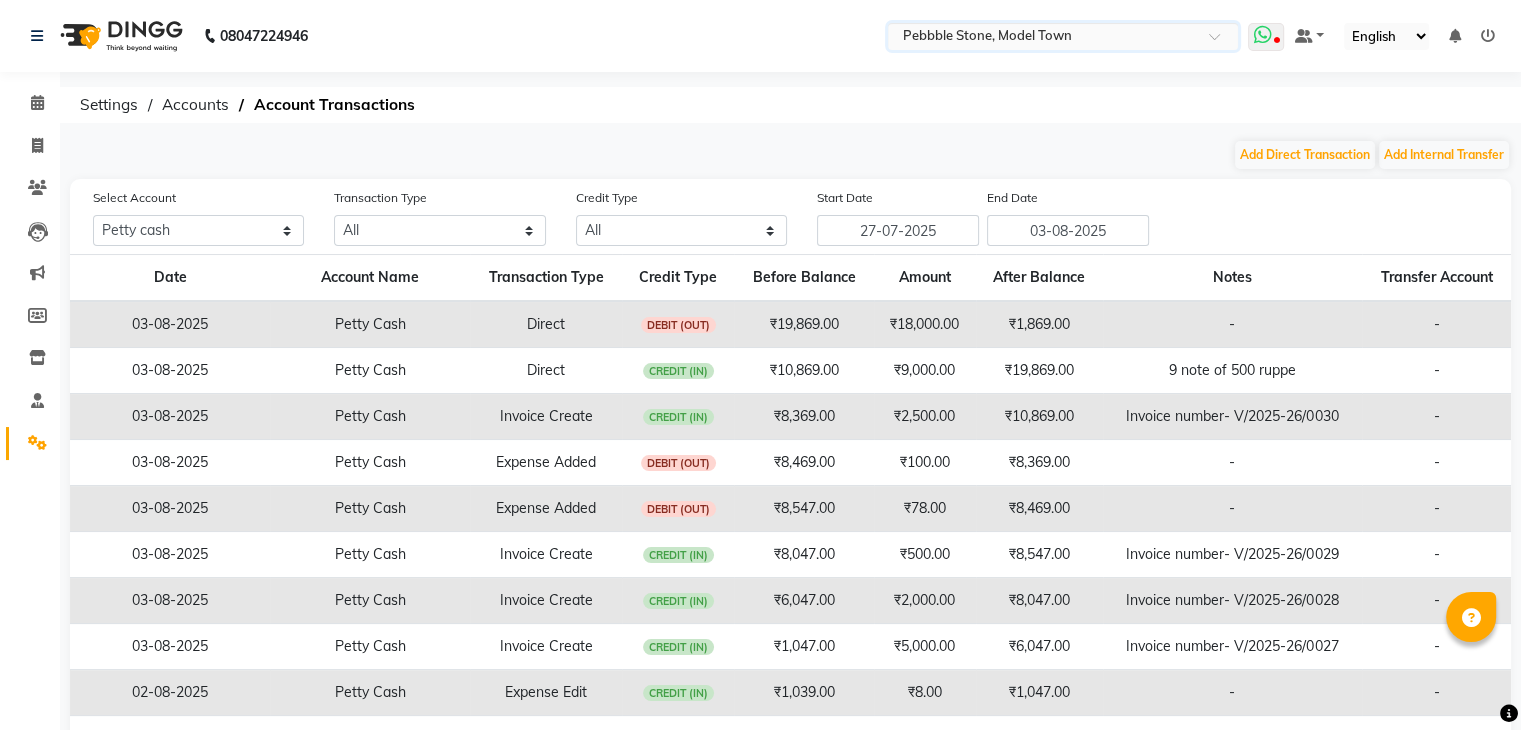 click at bounding box center (1277, 42) 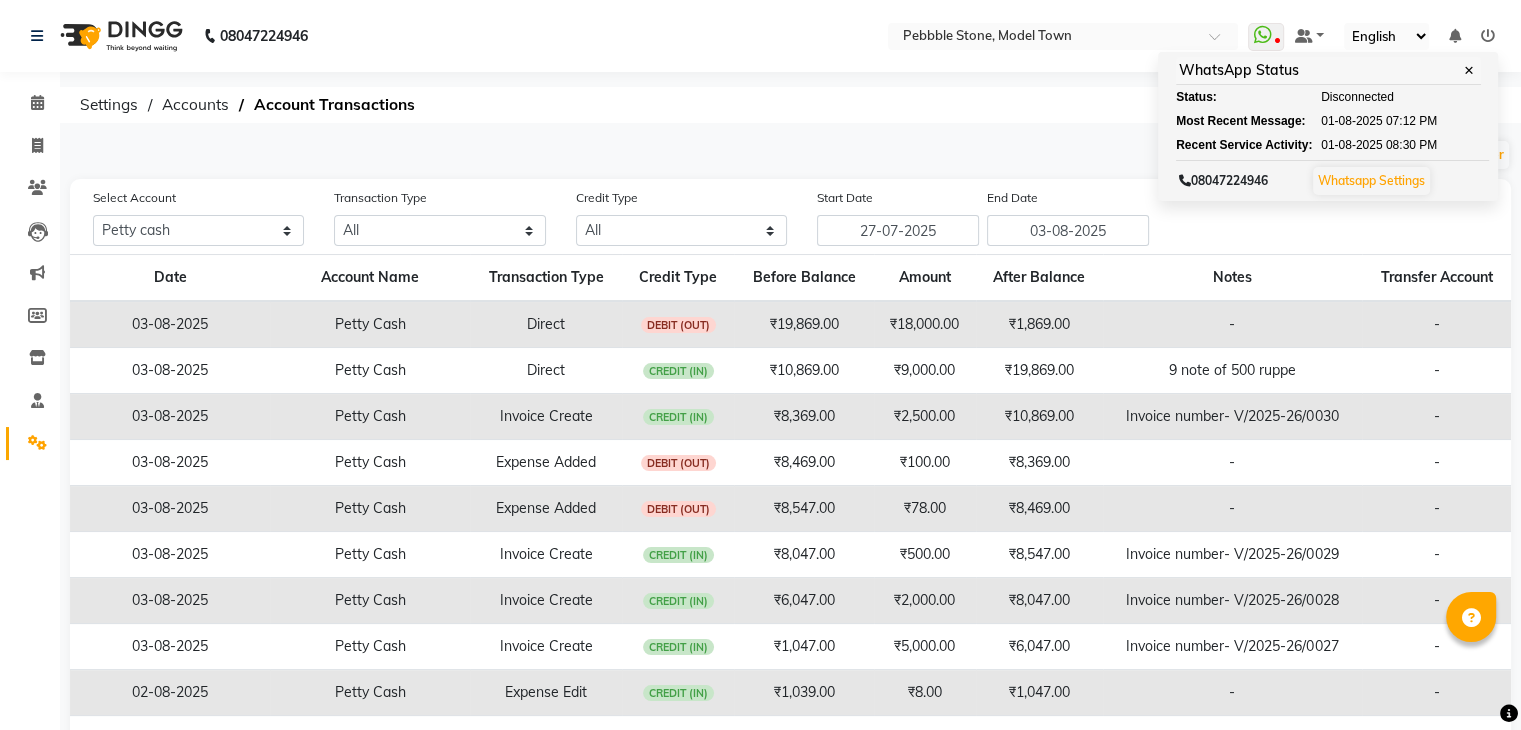 click on "Settings  Accounts   Account Transactions" 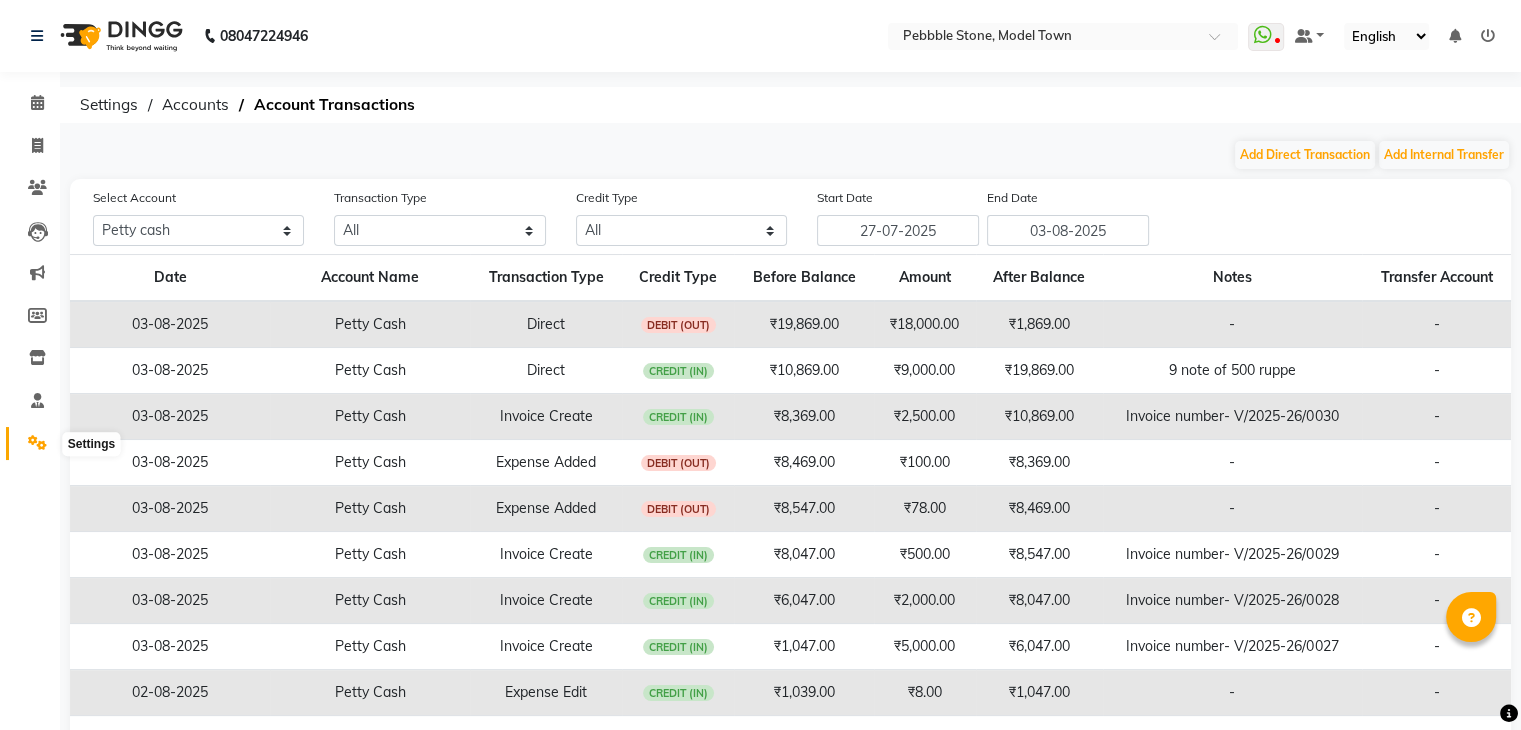 click 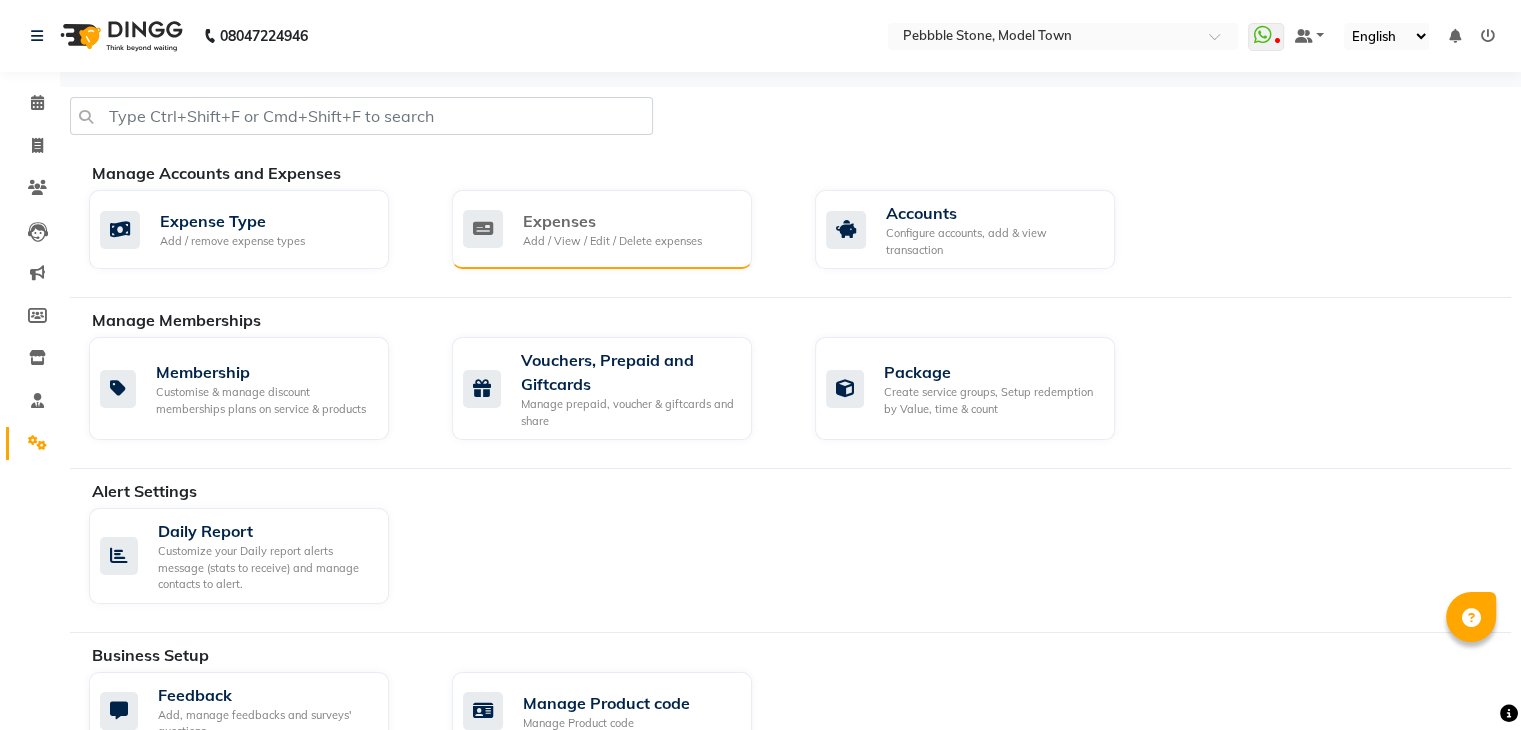 click on "Add / View / Edit / Delete expenses" 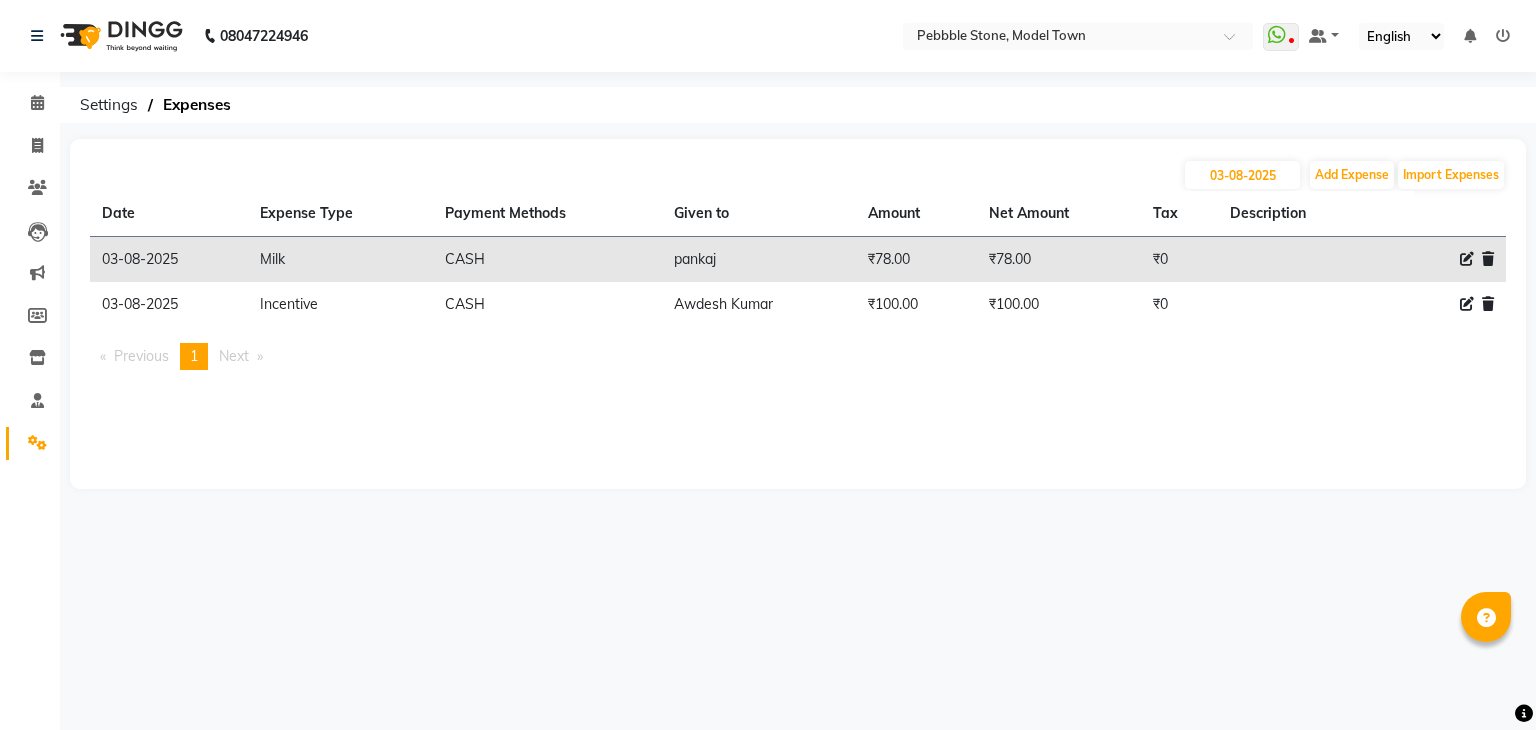click 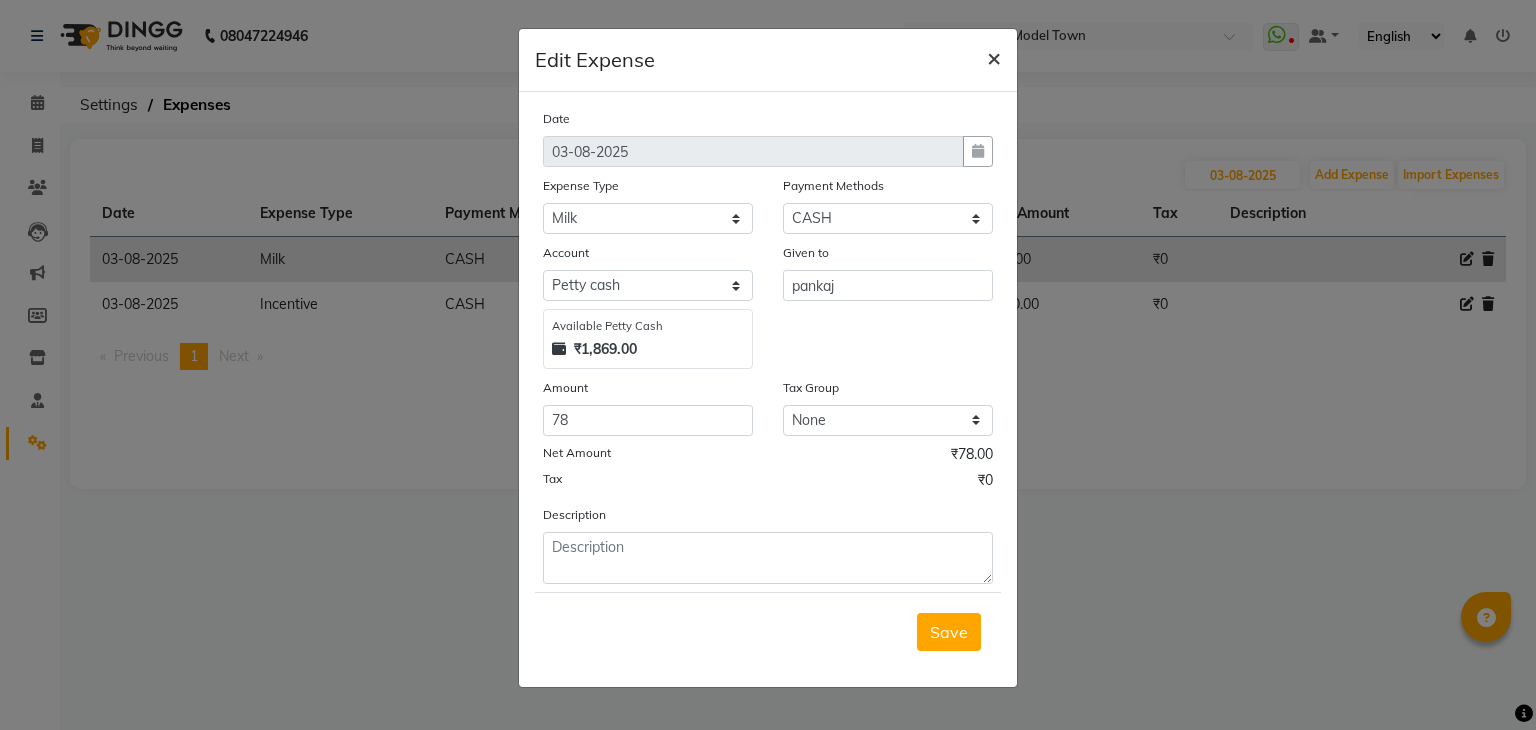 click on "×" 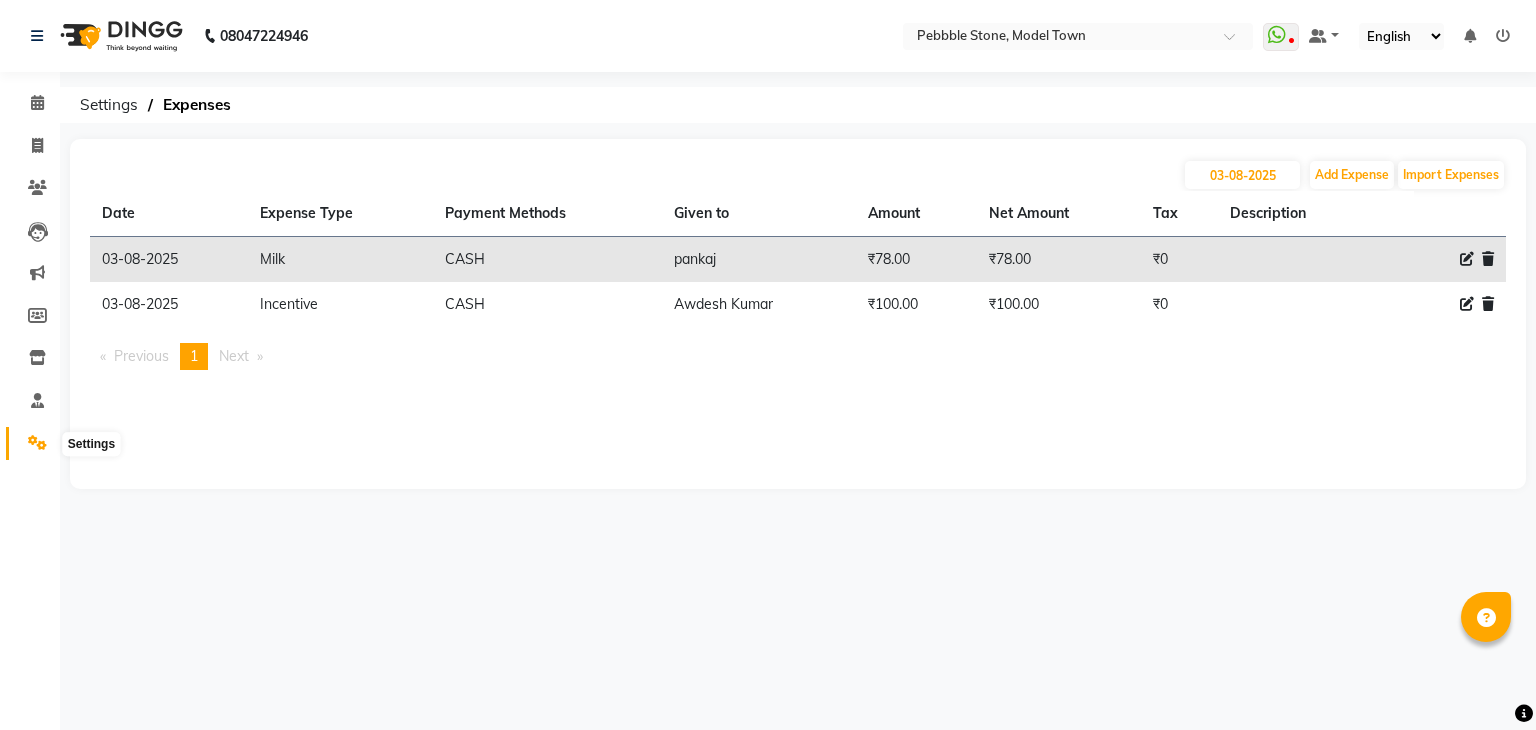click 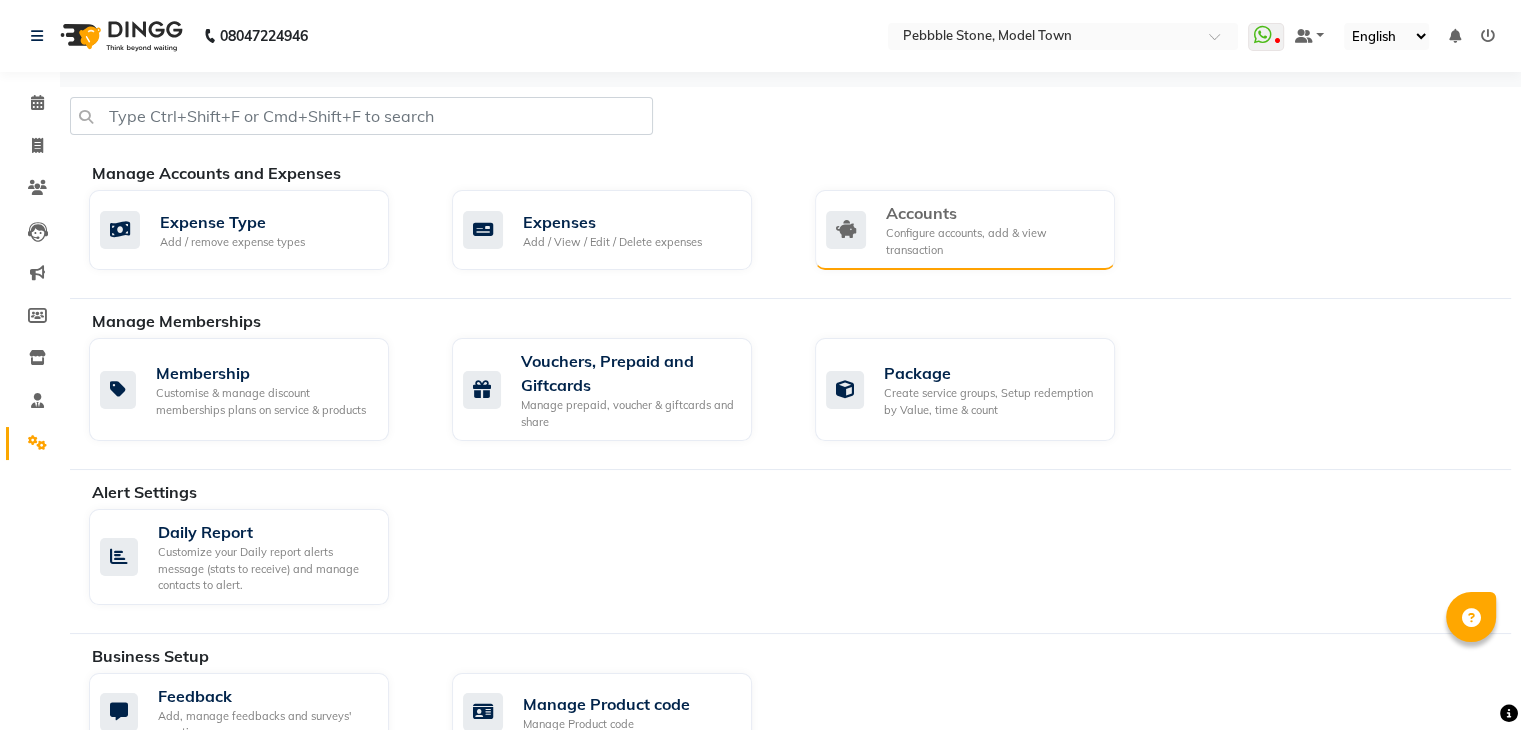 click on "Configure accounts, add & view transaction" 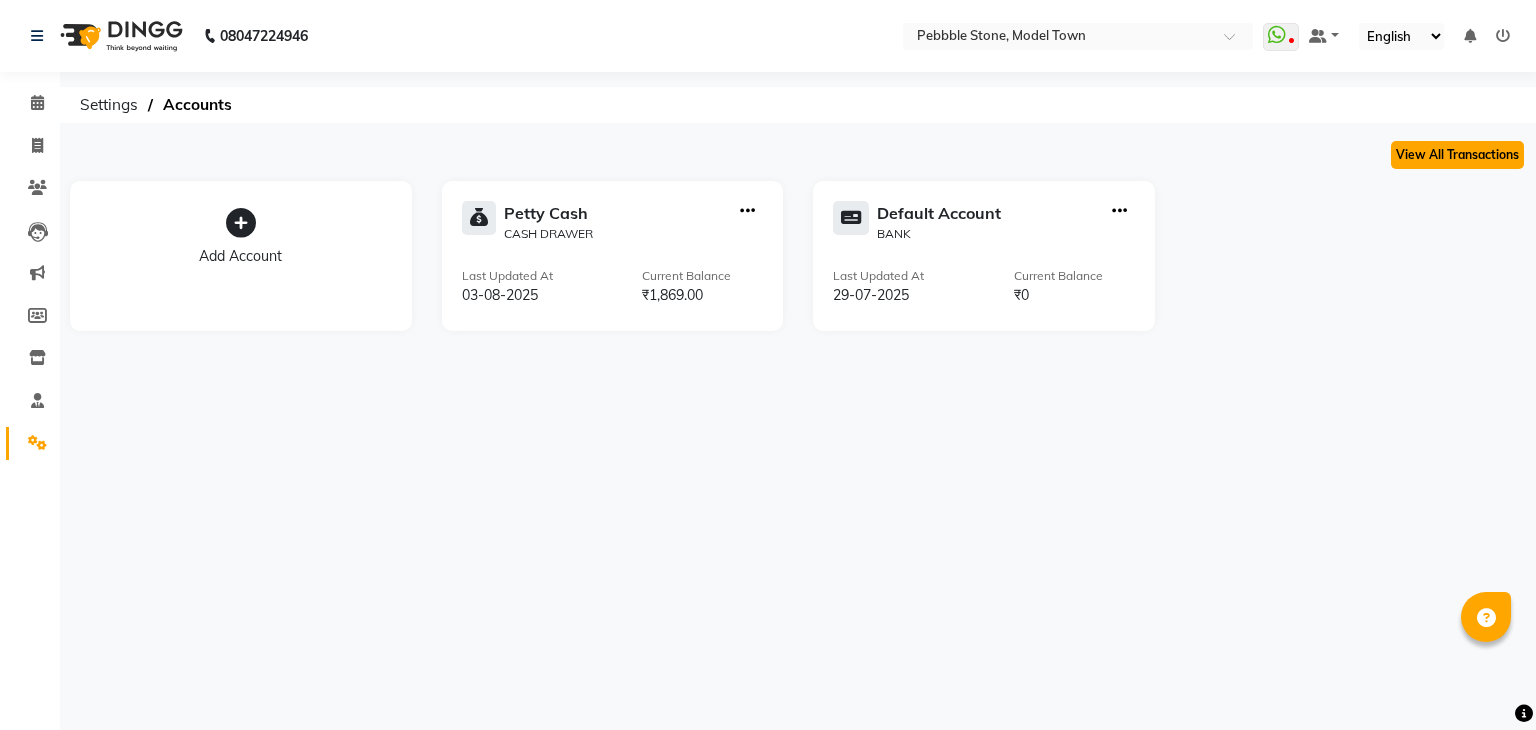 click on "View All Transactions" 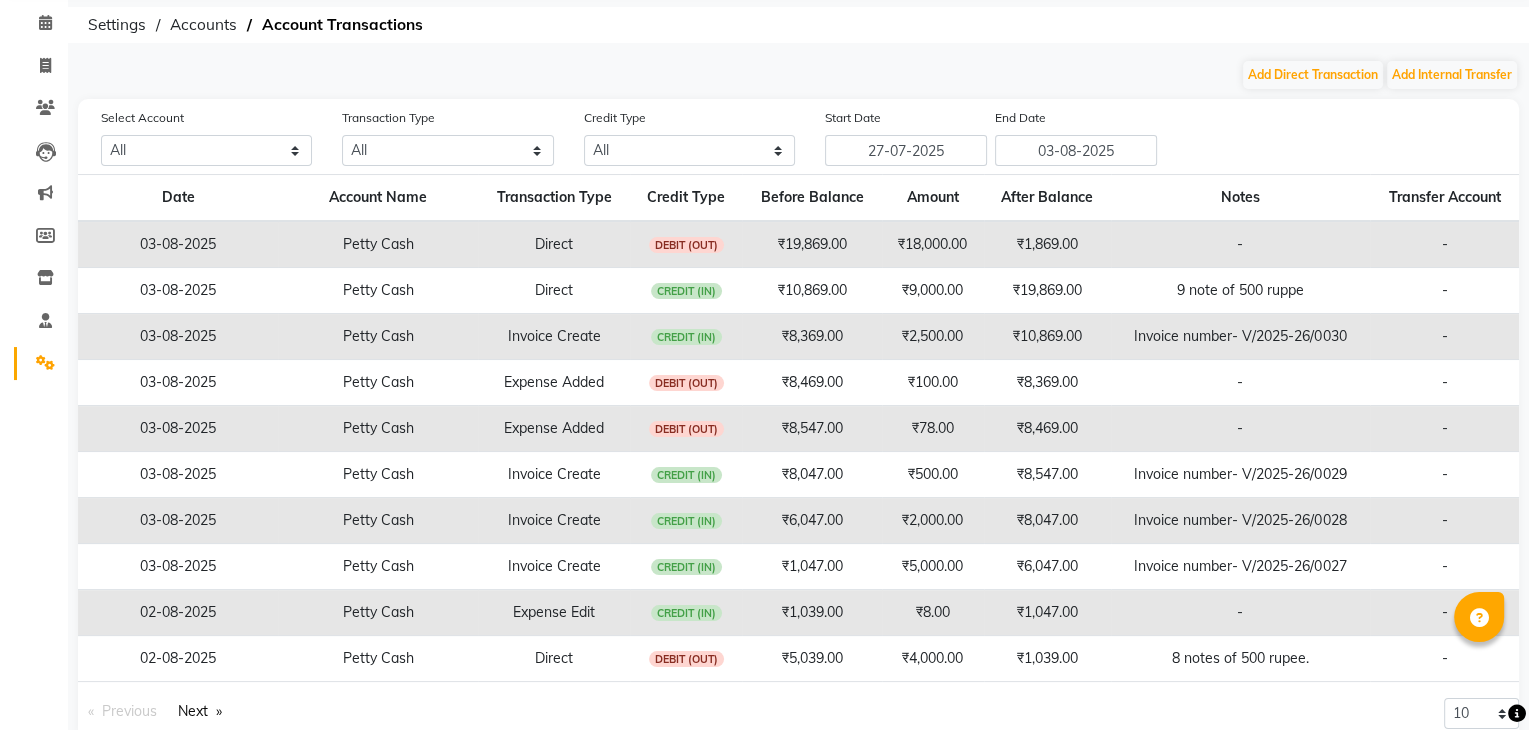 scroll, scrollTop: 0, scrollLeft: 0, axis: both 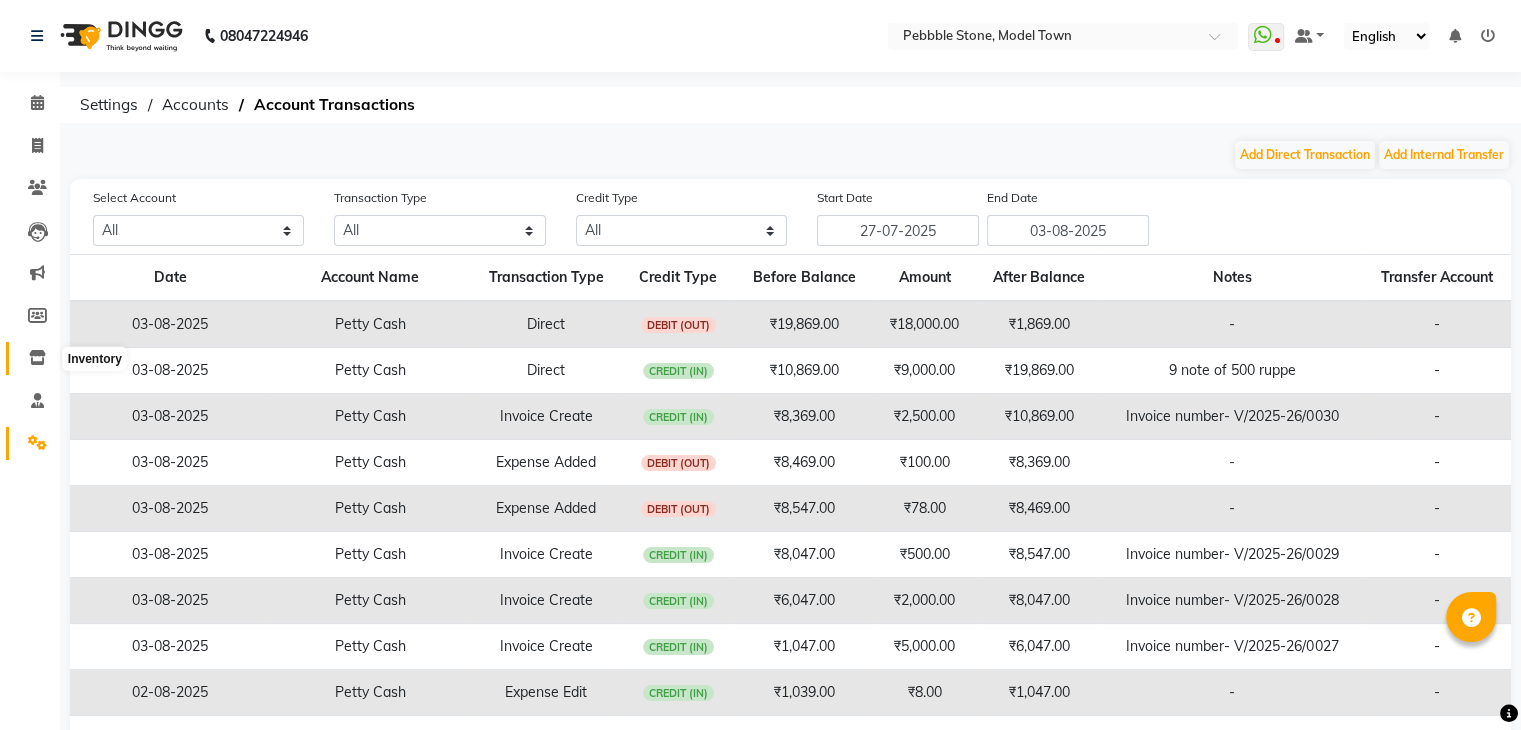 click 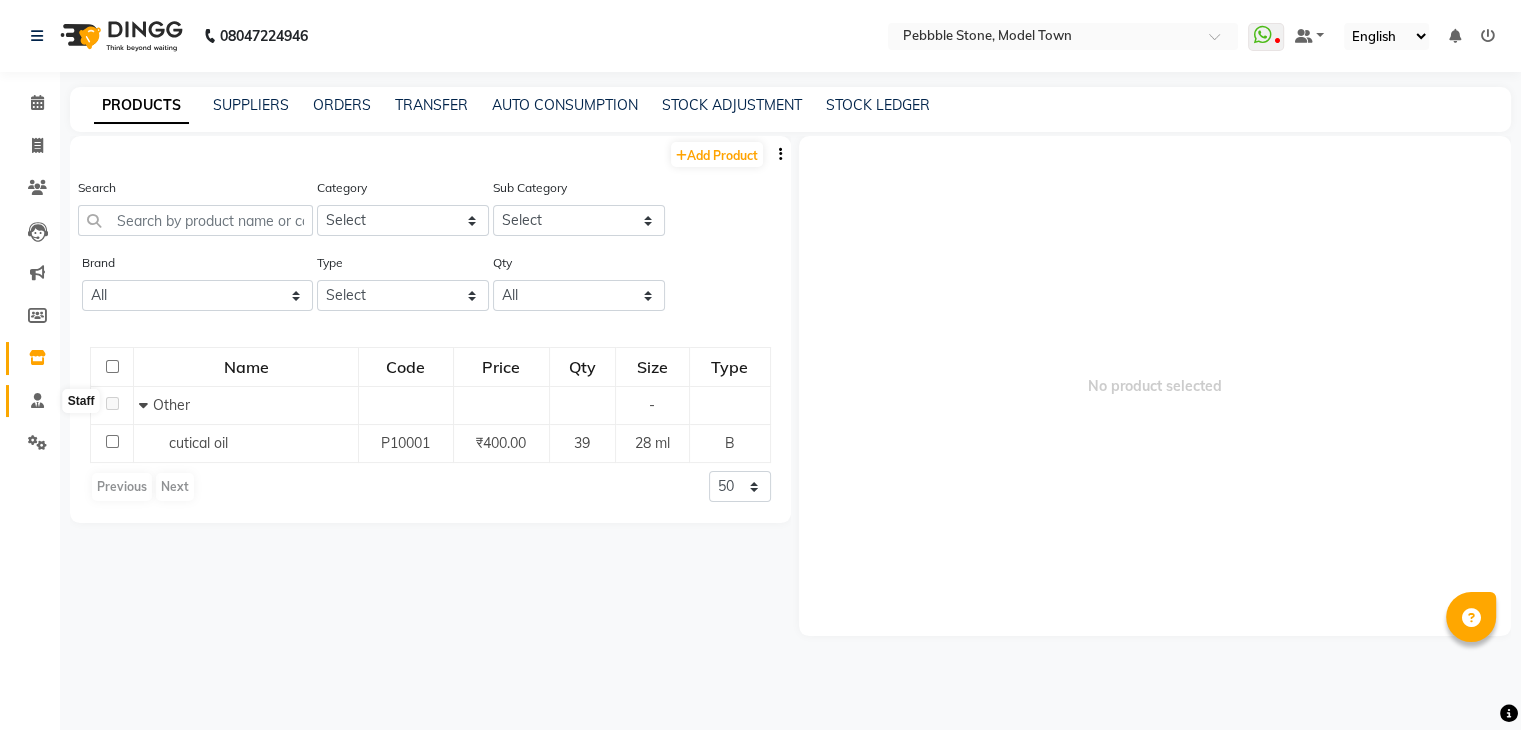 click 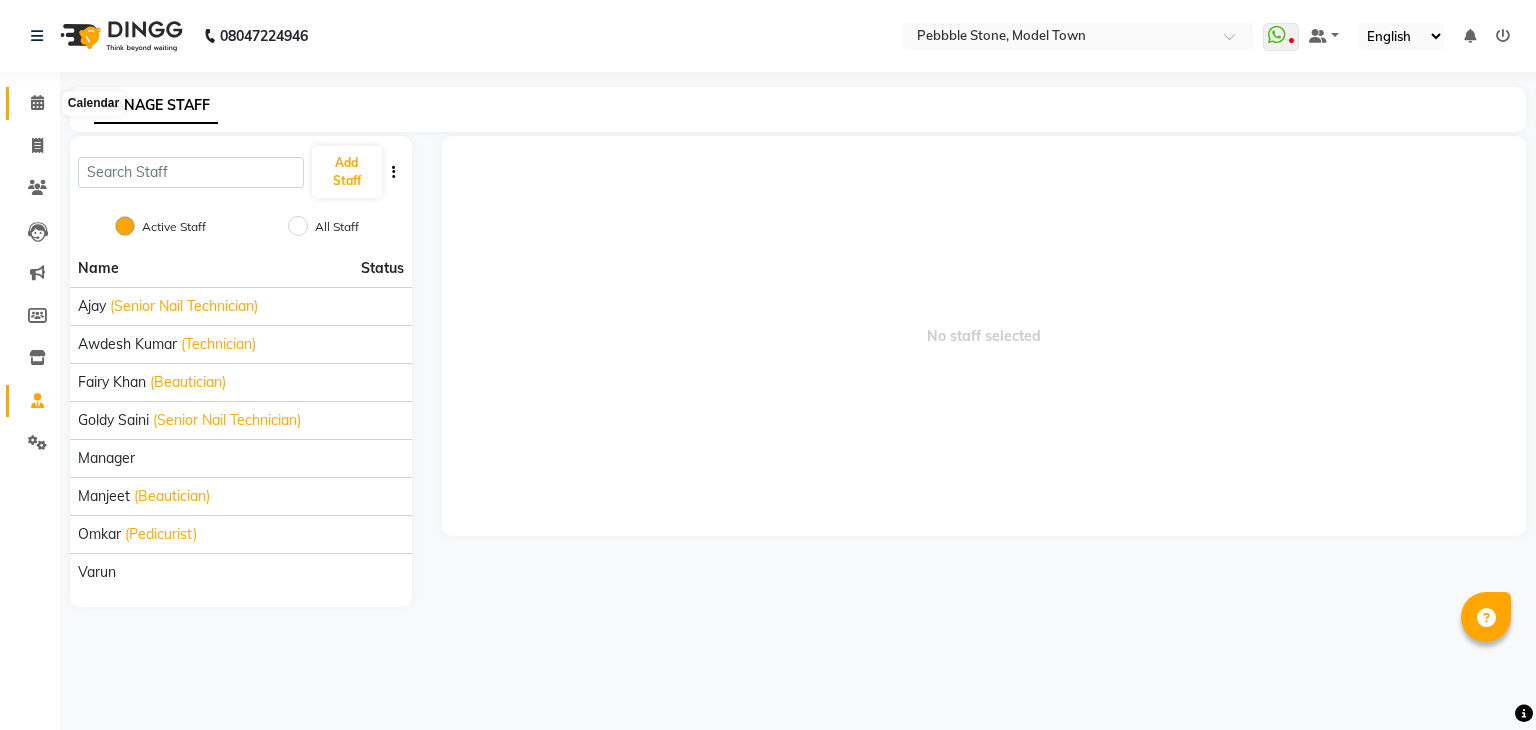 click 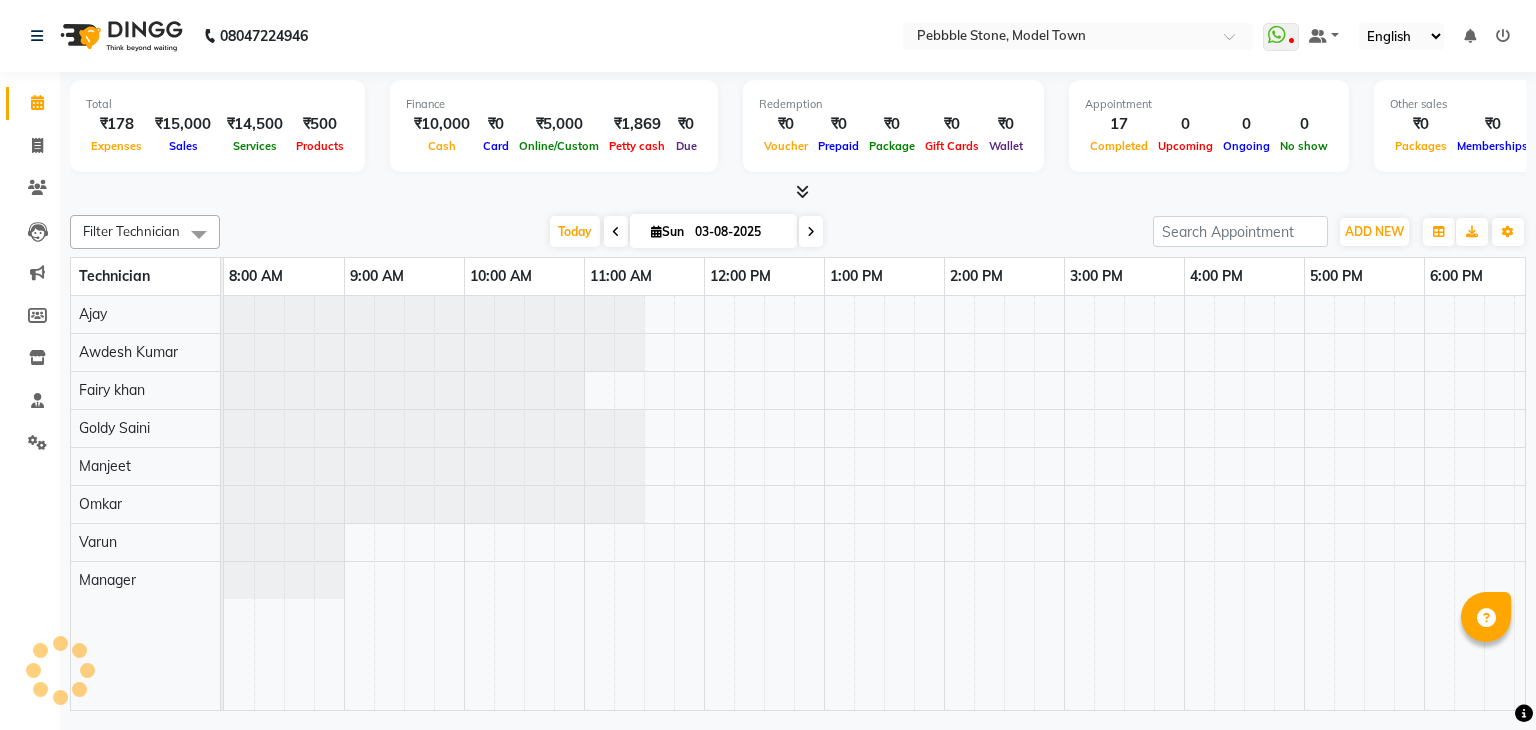 scroll, scrollTop: 0, scrollLeft: 0, axis: both 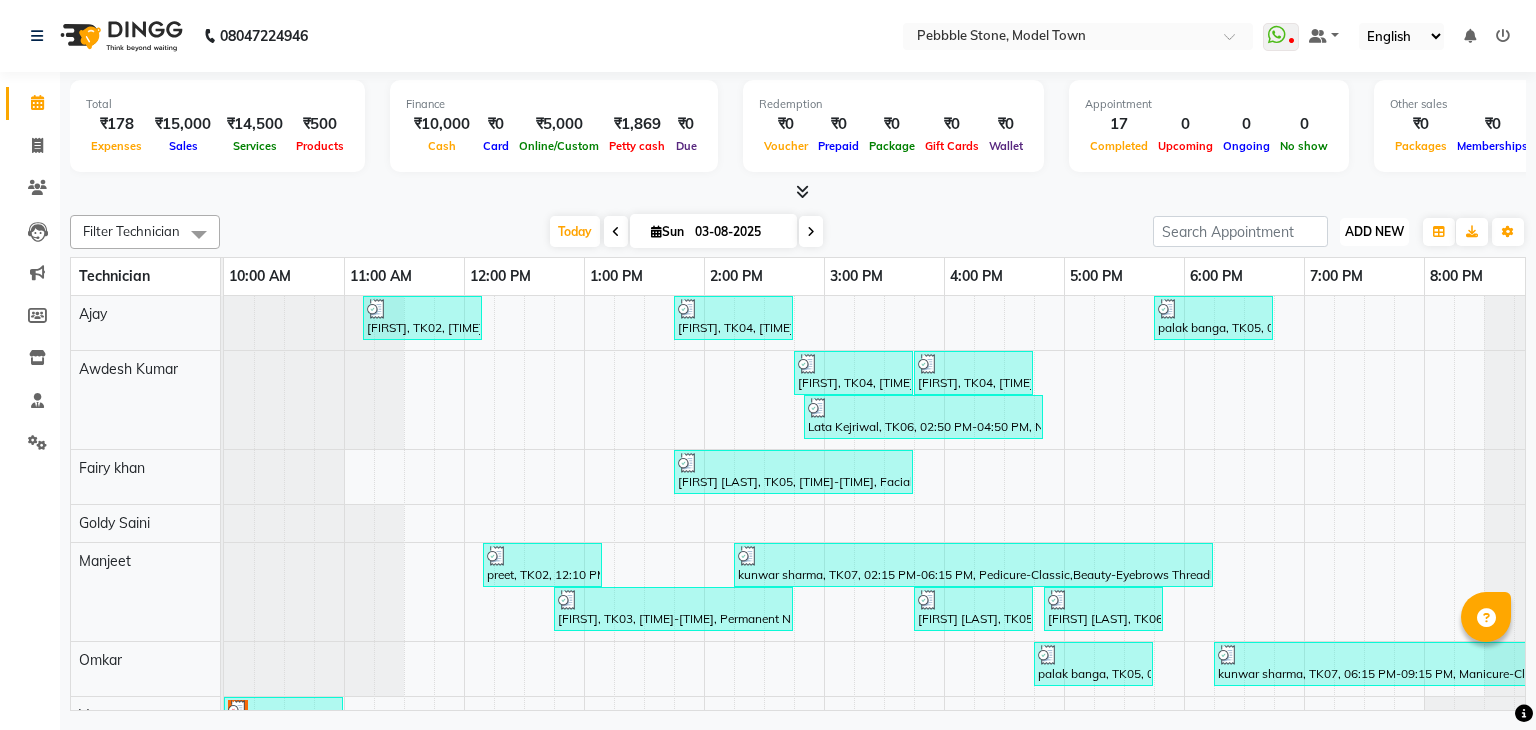 click on "ADD NEW" at bounding box center (1374, 231) 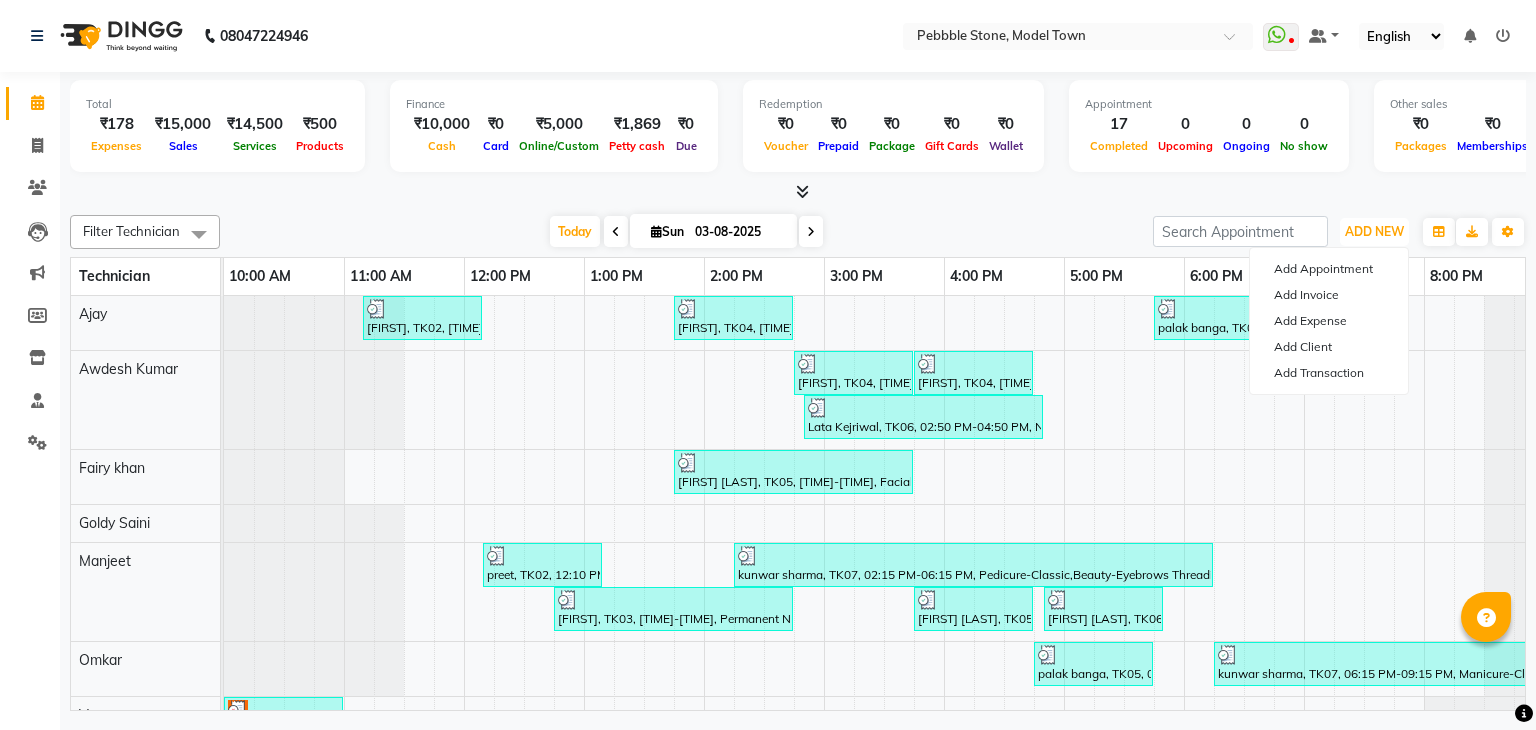 type 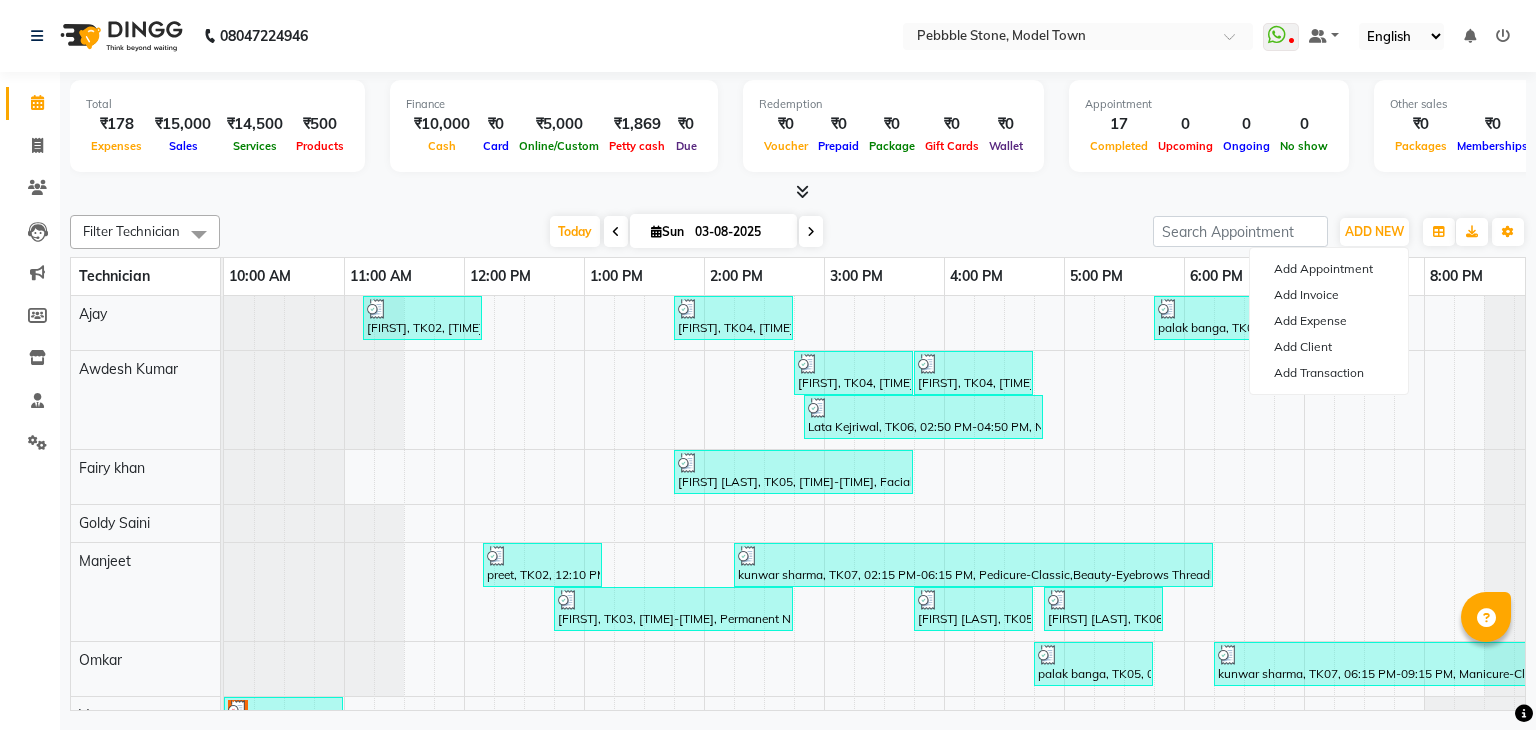 click at bounding box center (1503, 36) 